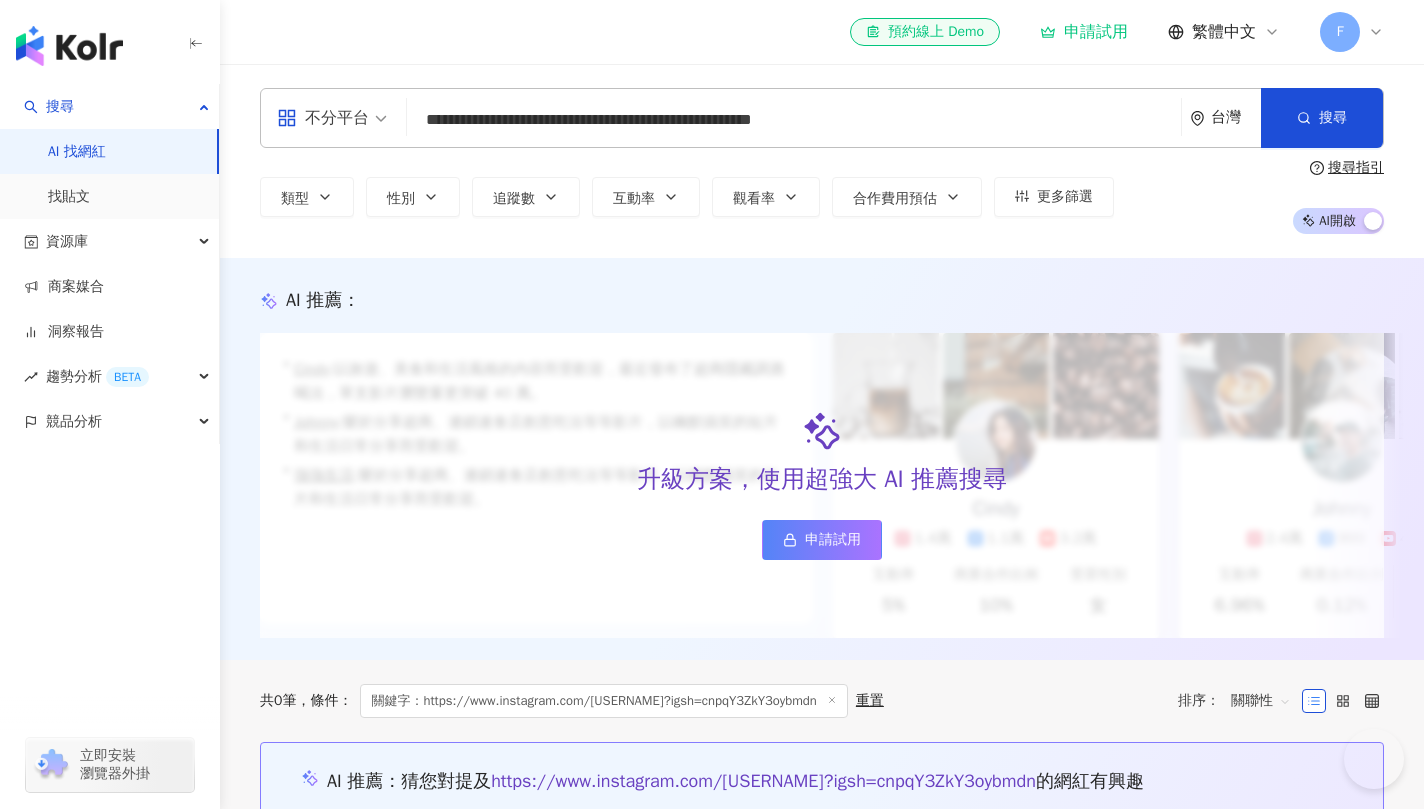 scroll, scrollTop: 0, scrollLeft: 0, axis: both 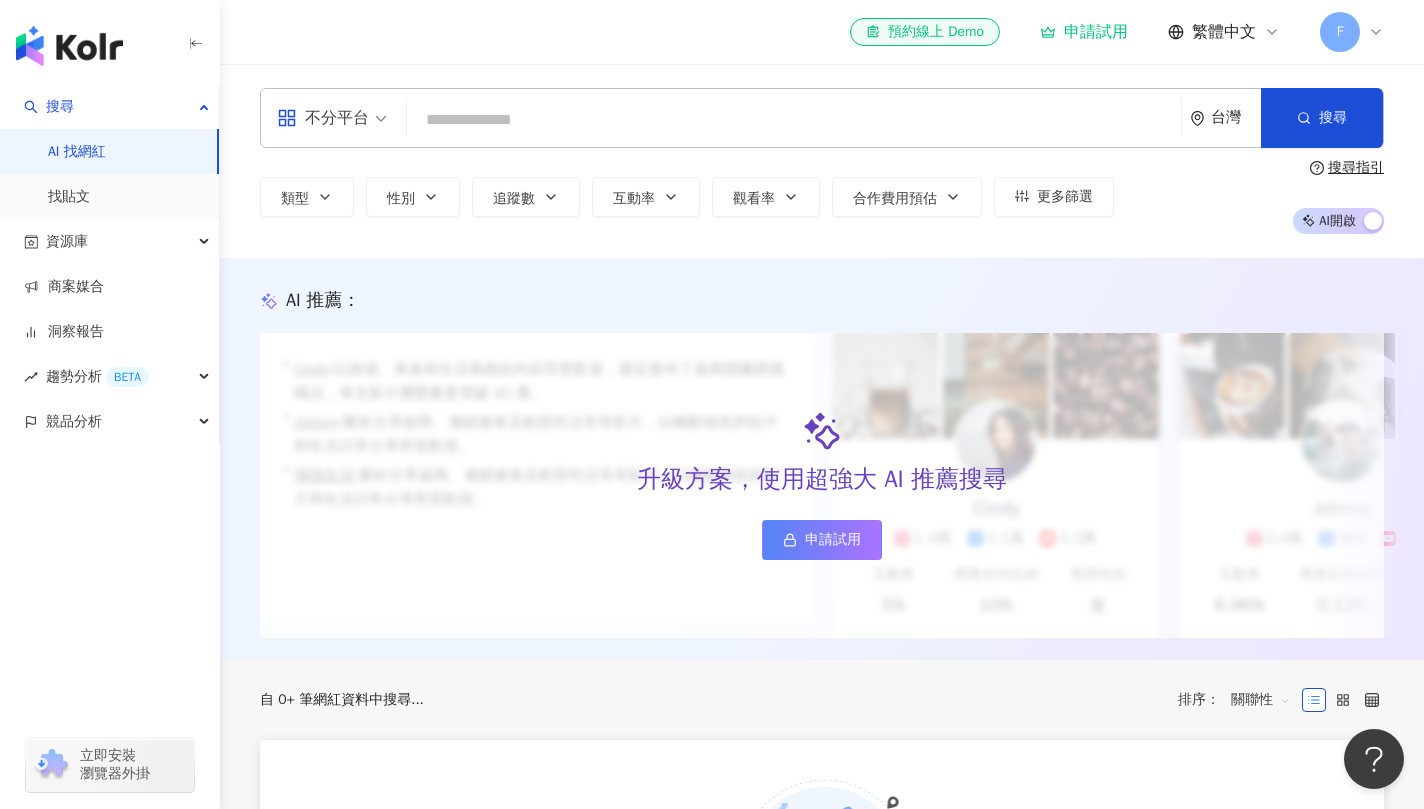 drag, startPoint x: 912, startPoint y: 122, endPoint x: 456, endPoint y: 107, distance: 456.24664 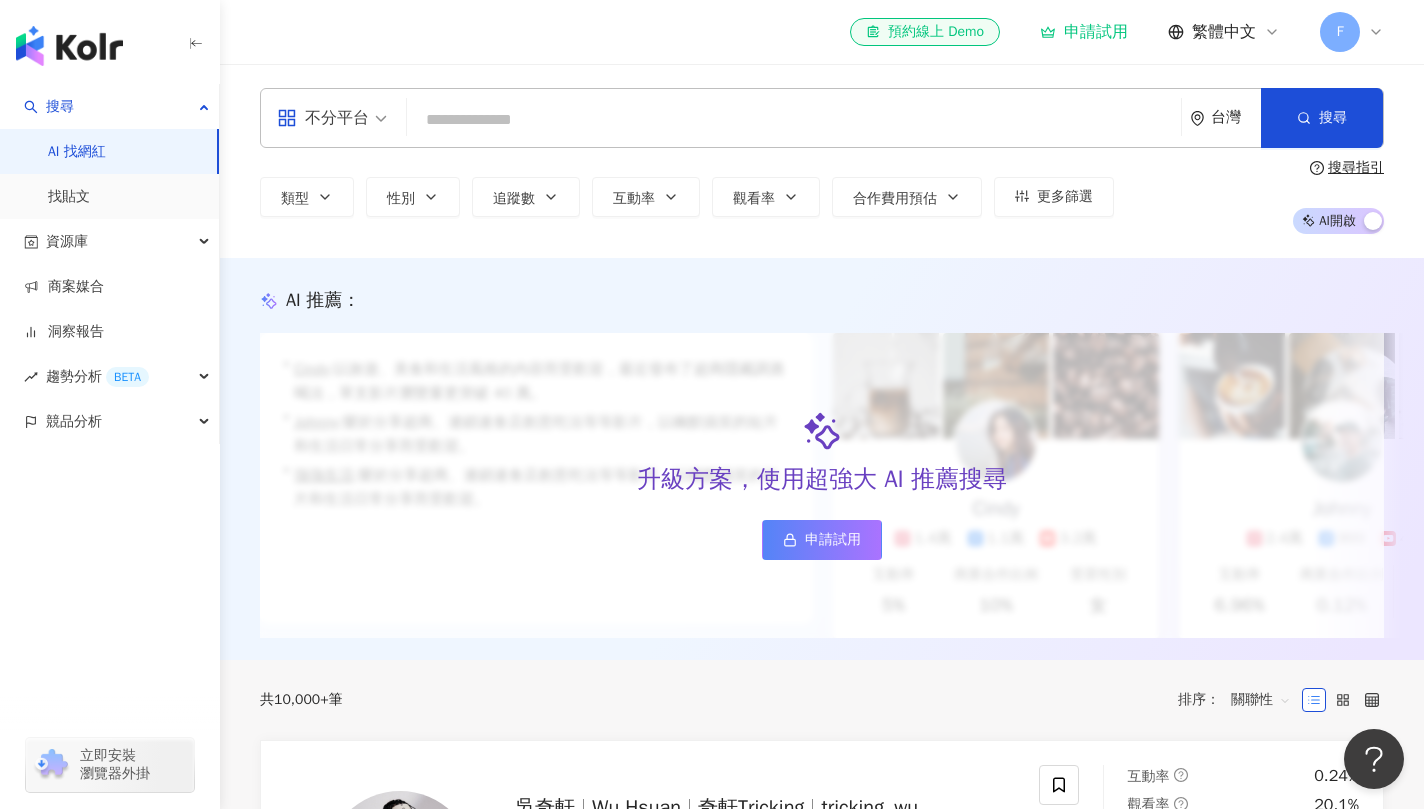 paste on "**********" 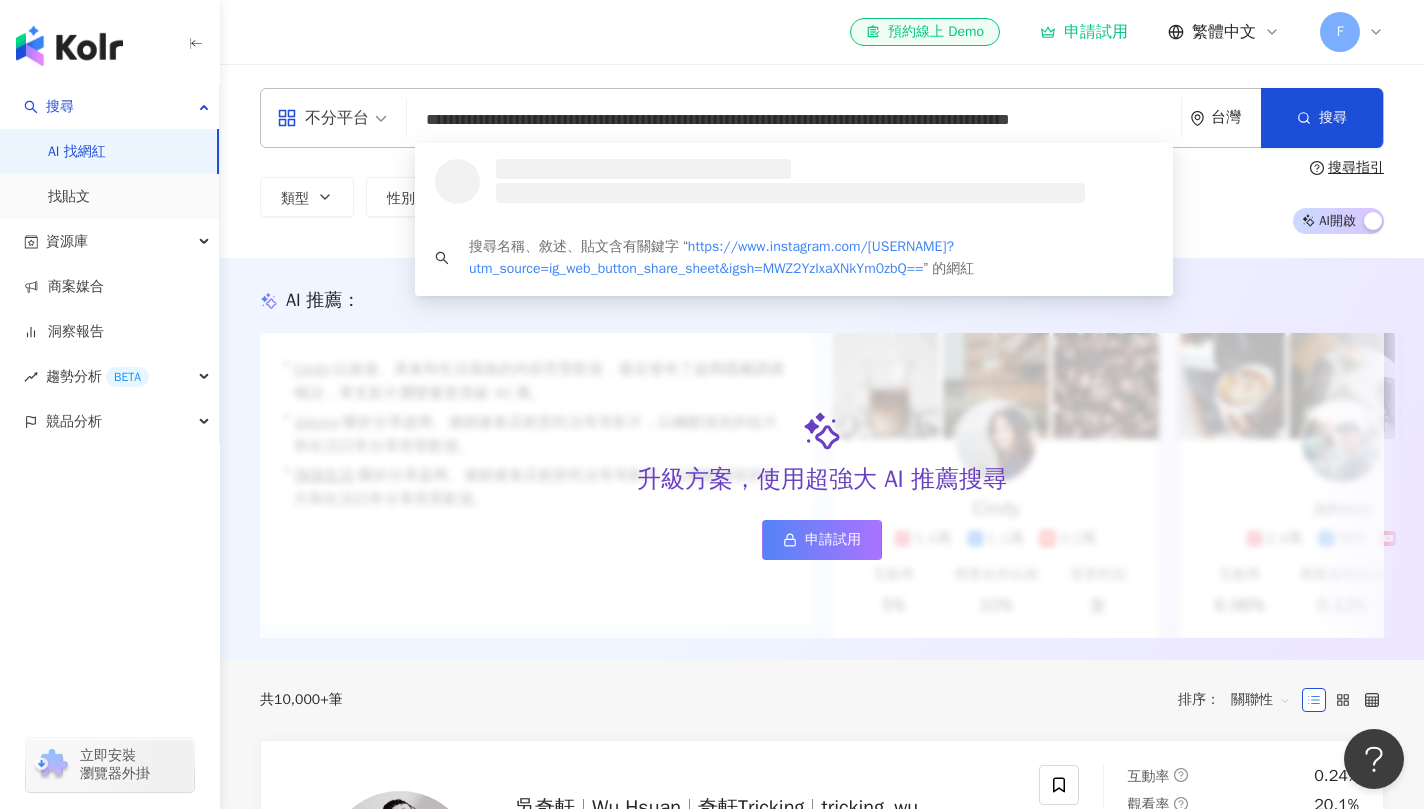 scroll, scrollTop: 0, scrollLeft: 107, axis: horizontal 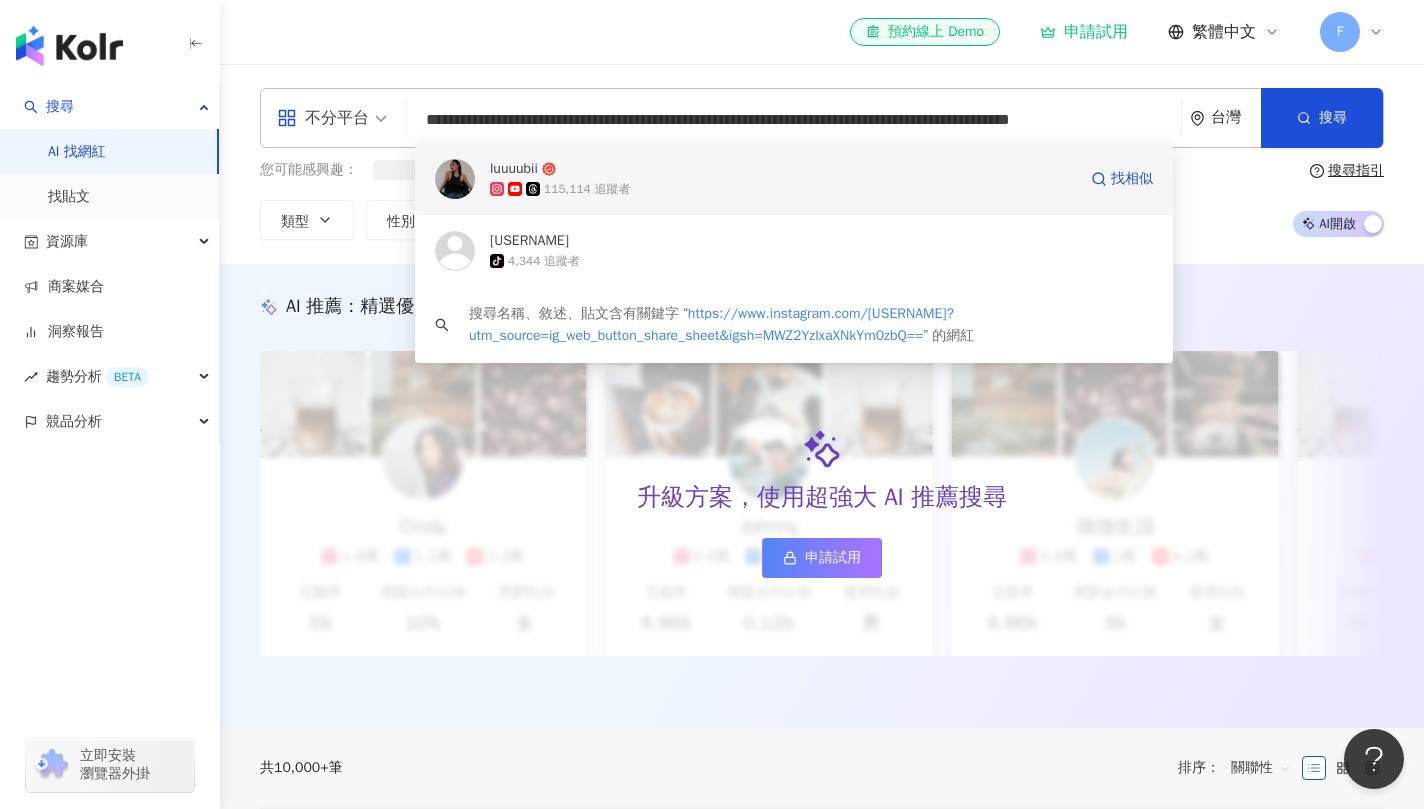 click on "luuuubii" at bounding box center (782, 169) 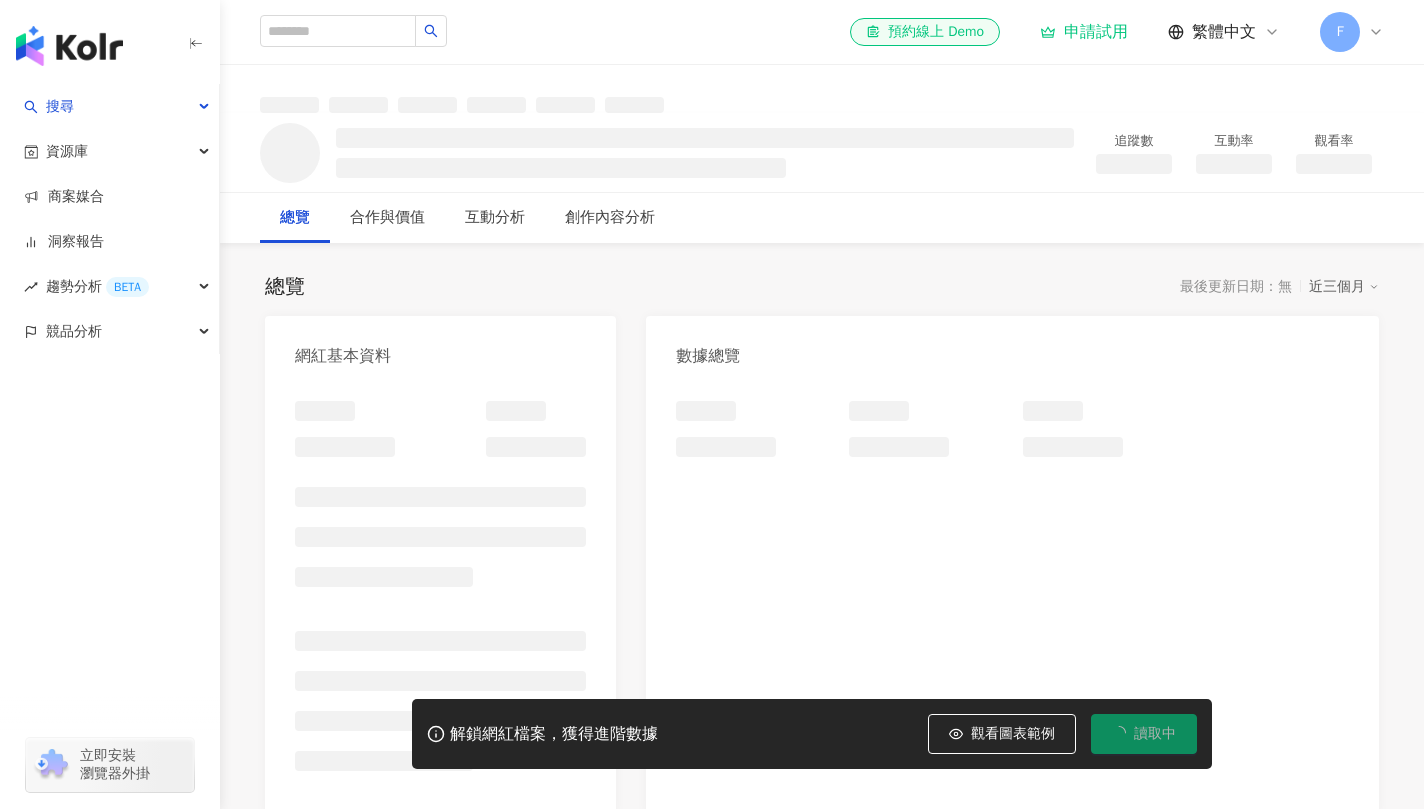 scroll, scrollTop: 158, scrollLeft: 0, axis: vertical 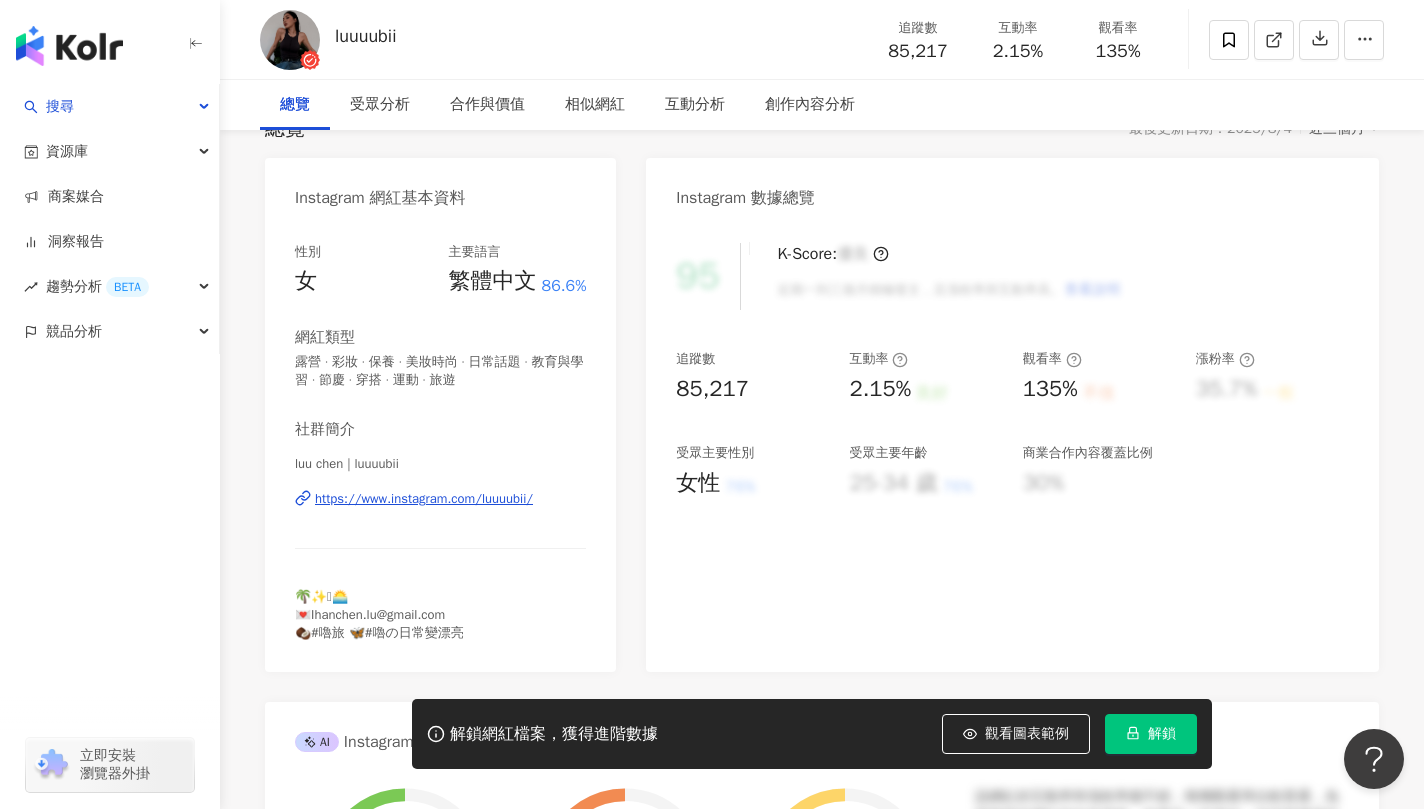click on "luuuubii" at bounding box center (365, 36) 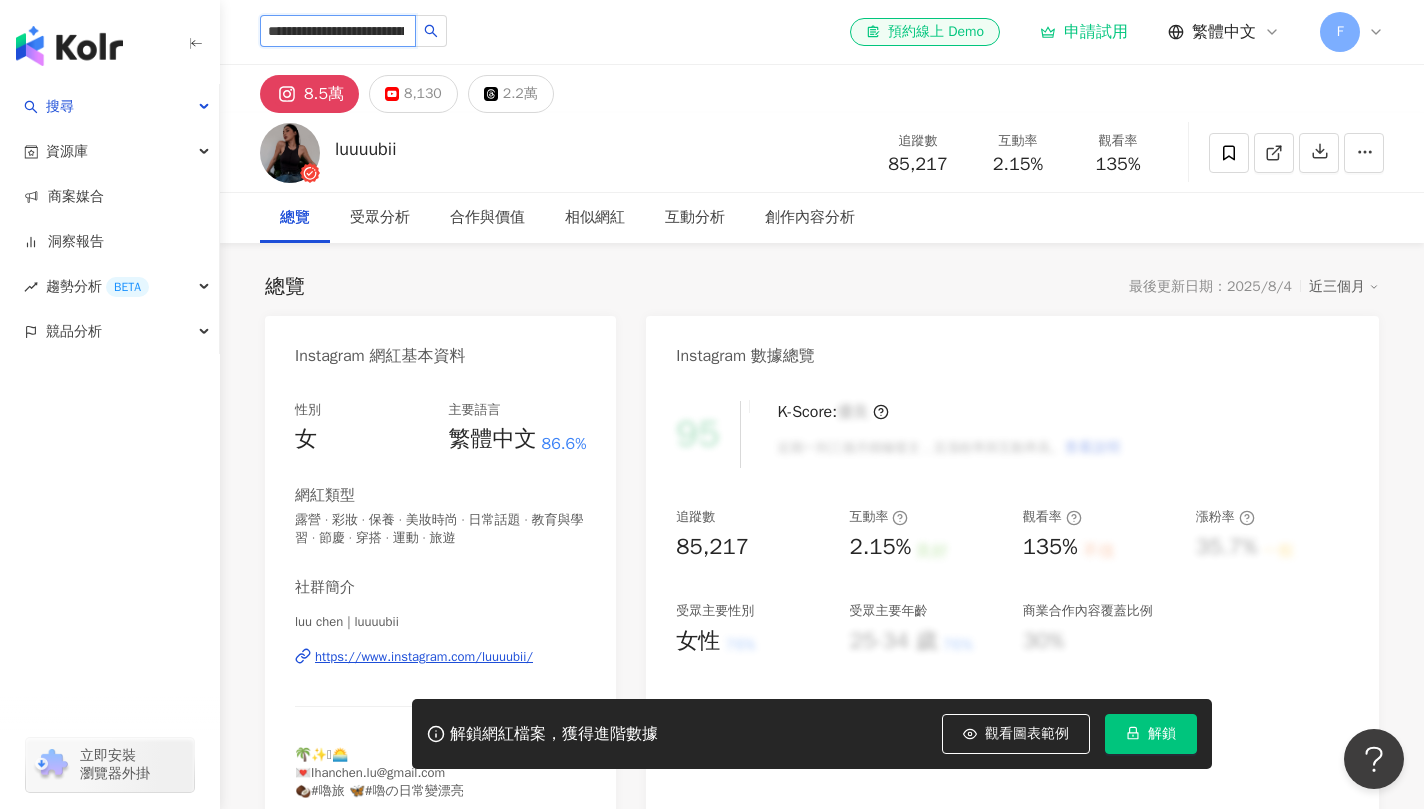 type on "**********" 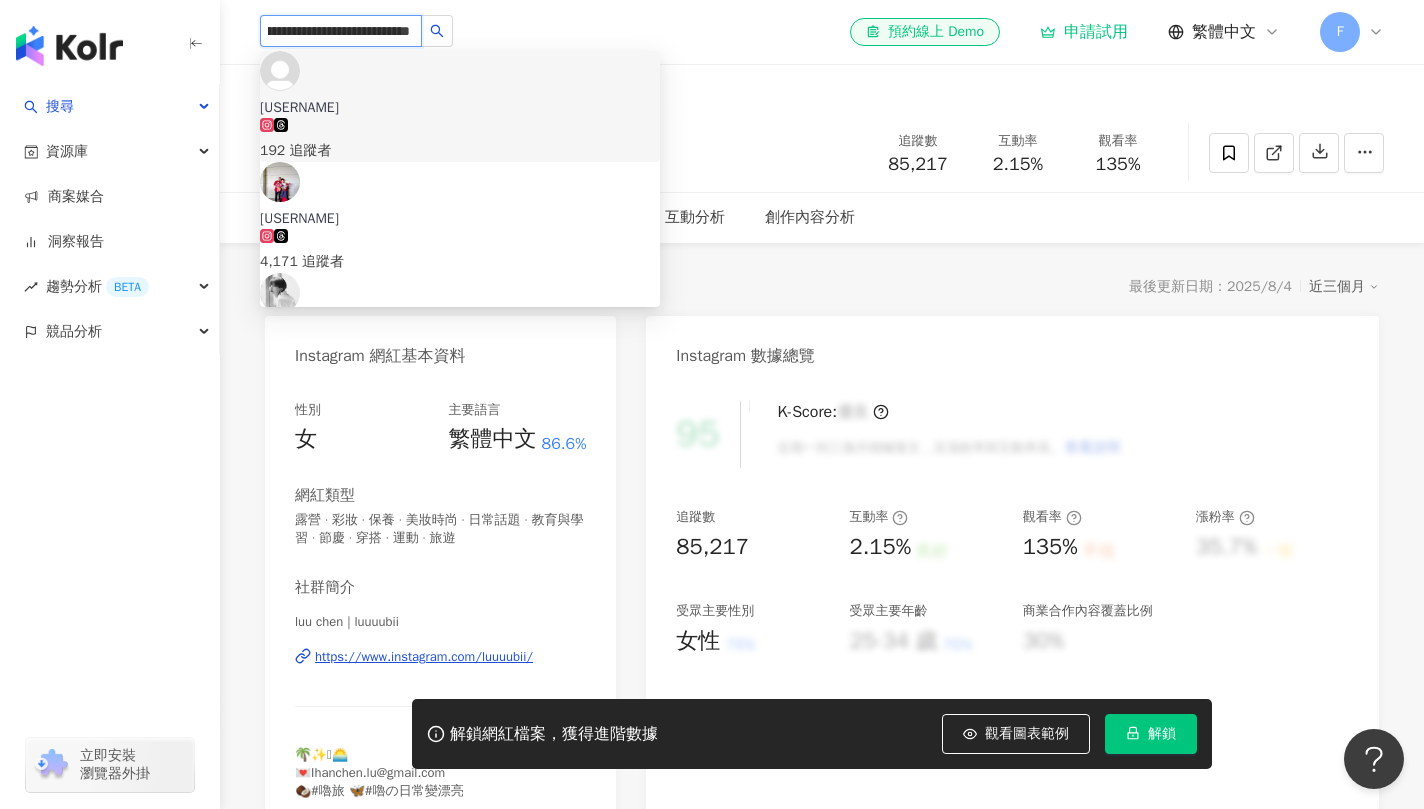 click on "192   追蹤者" at bounding box center [460, 140] 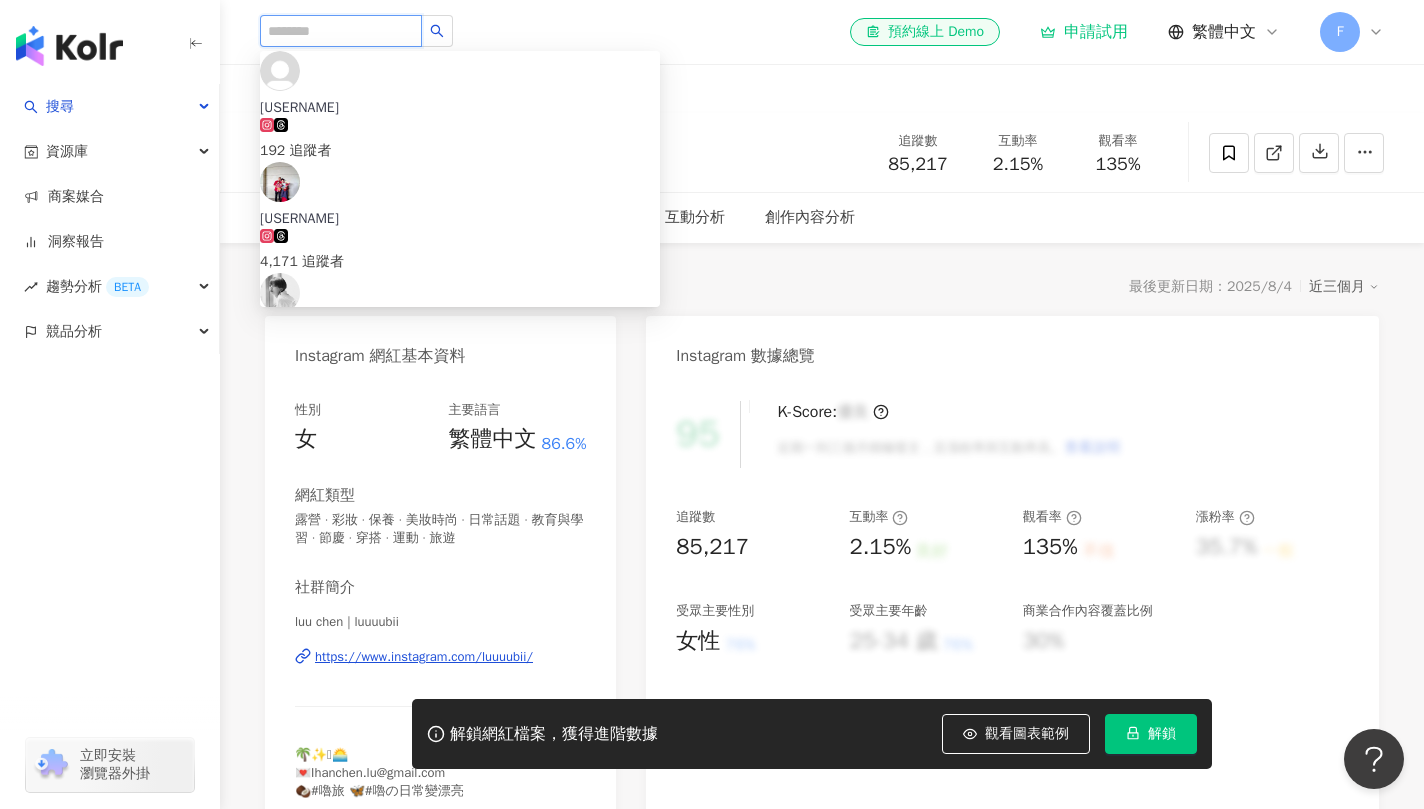 scroll, scrollTop: 79, scrollLeft: 0, axis: vertical 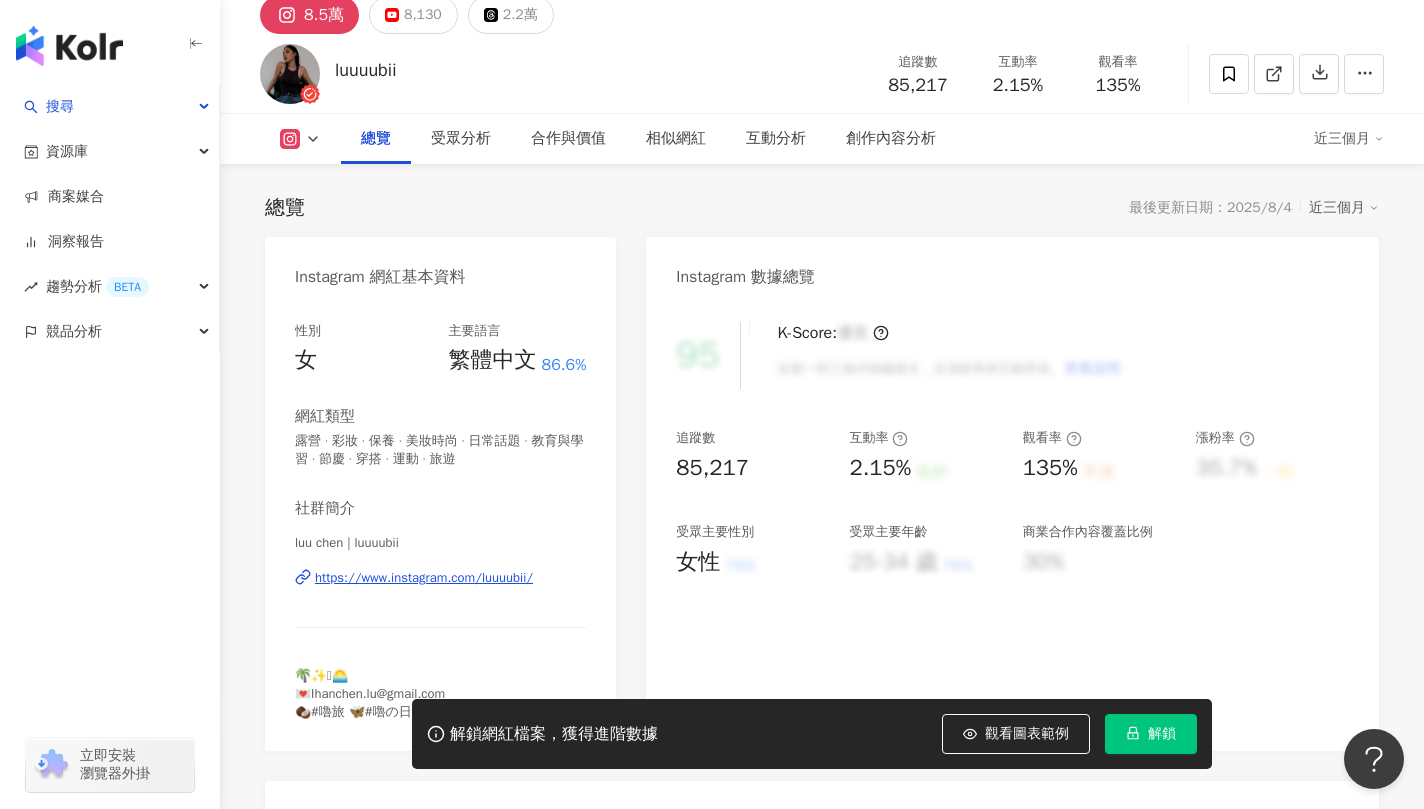 click on "受眾分析" at bounding box center [461, 139] 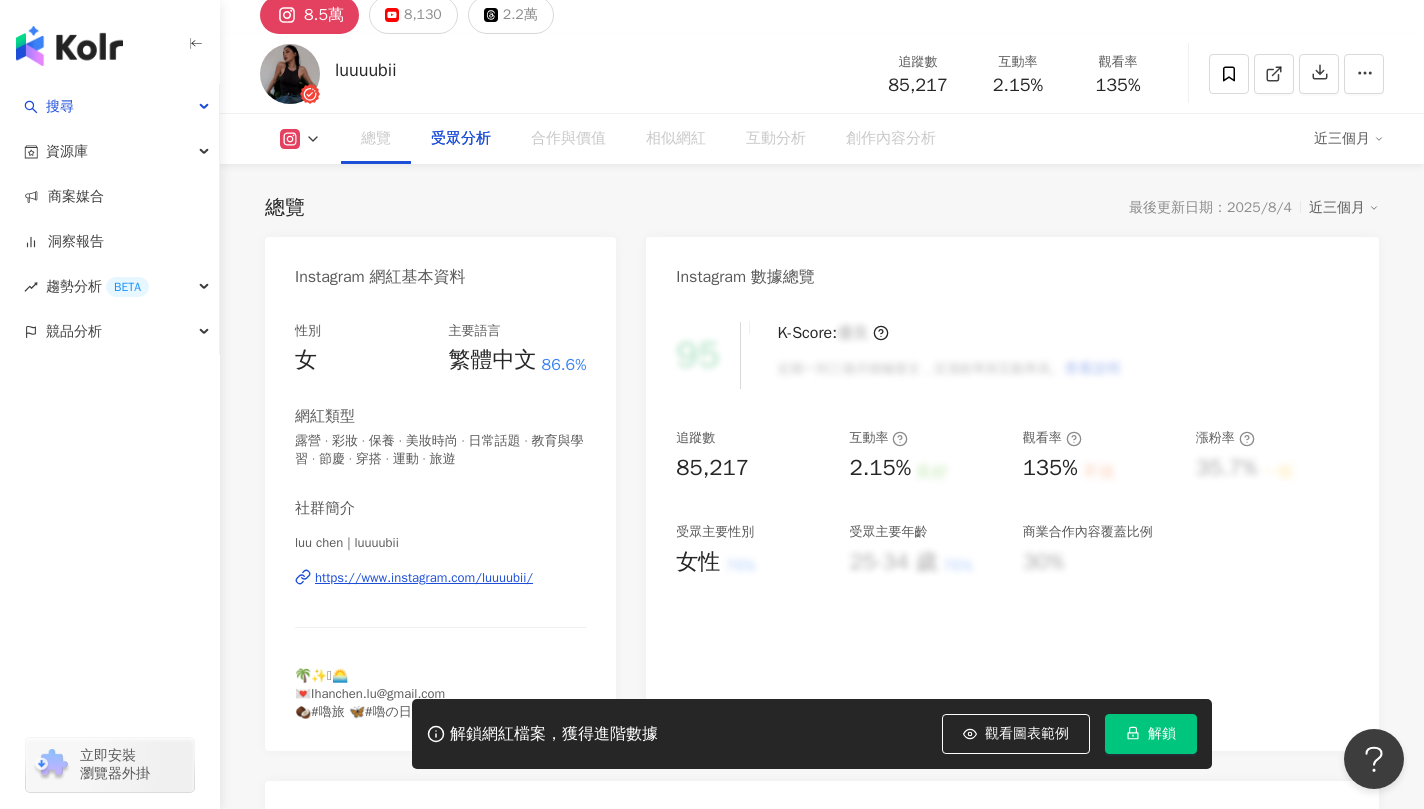 click on "luuuubii" at bounding box center (365, 70) 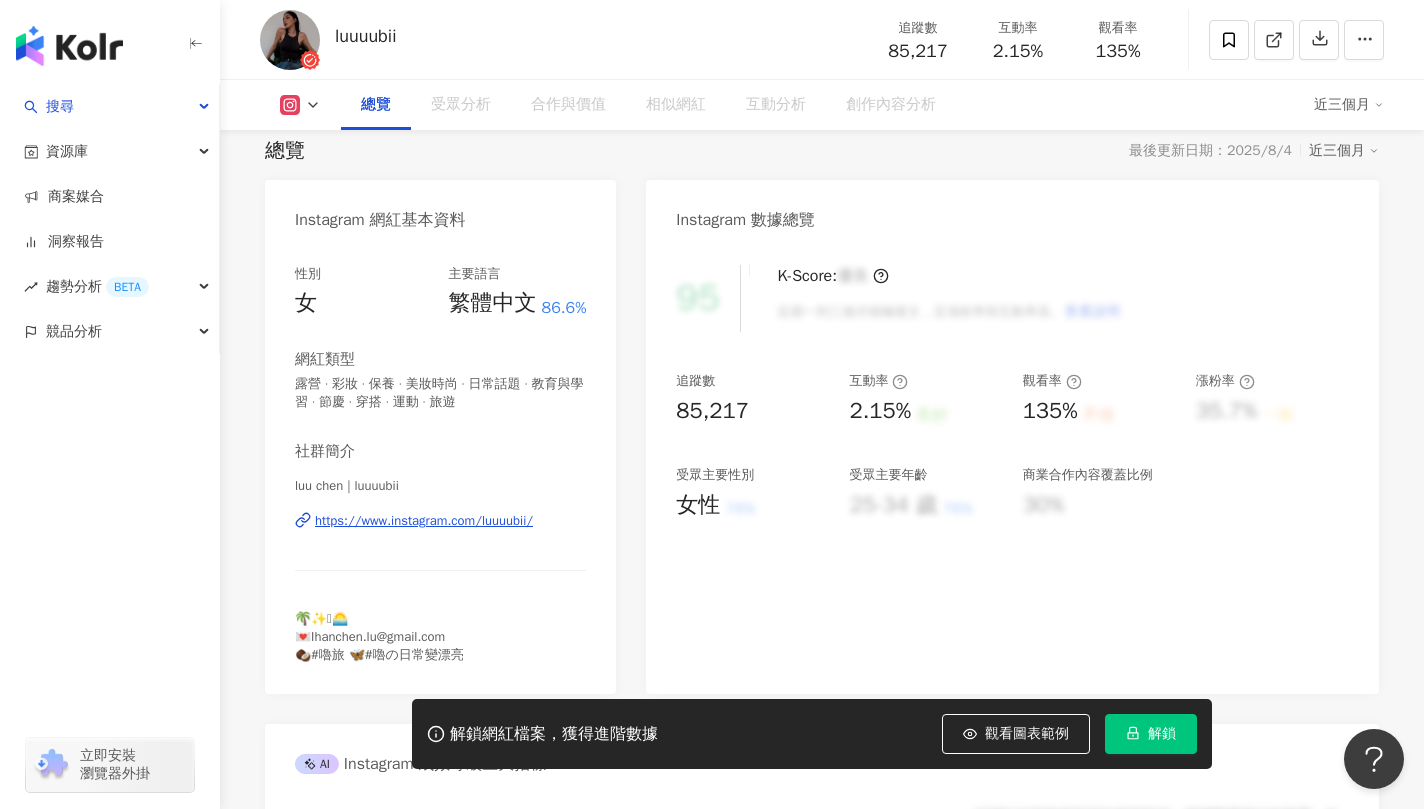 scroll, scrollTop: 94, scrollLeft: 0, axis: vertical 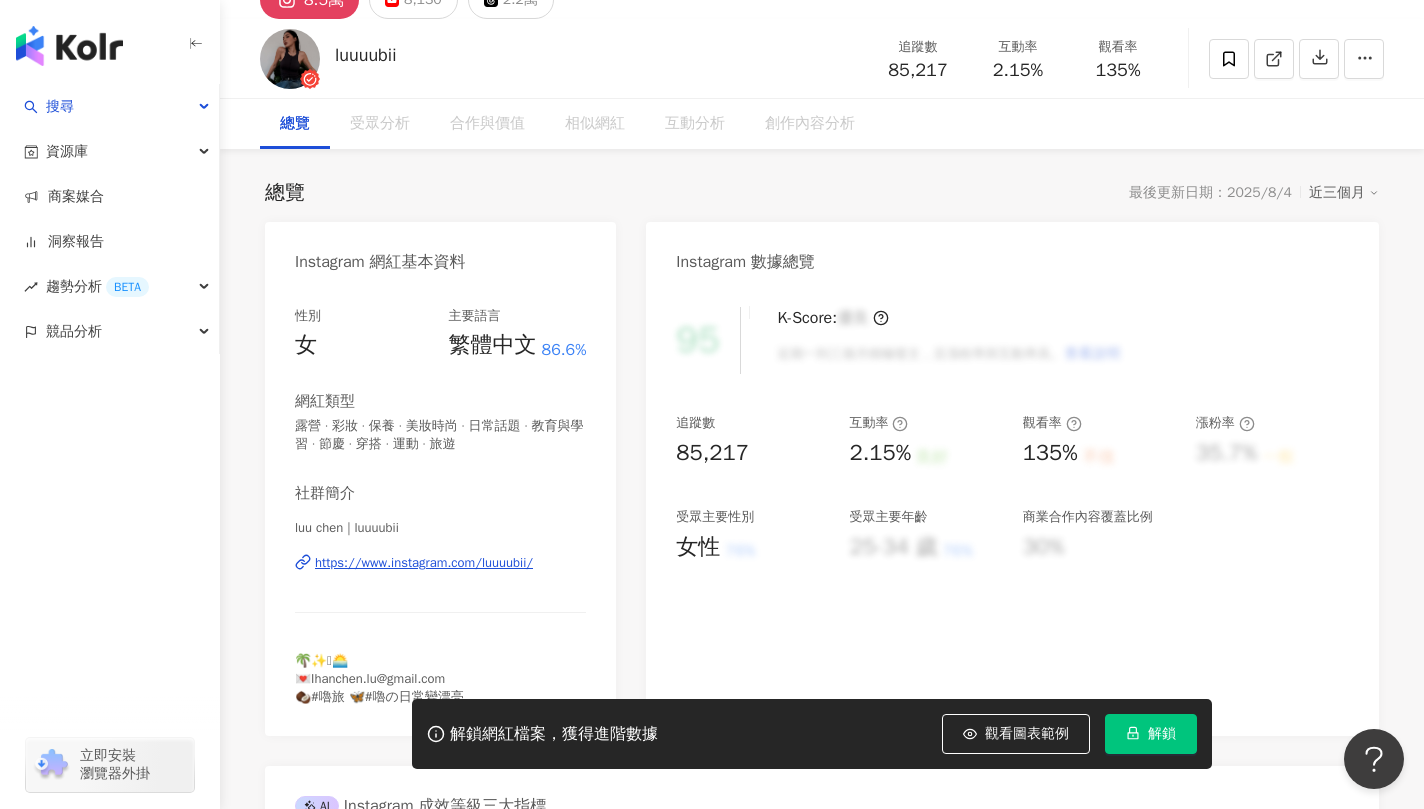 click at bounding box center (341, -63) 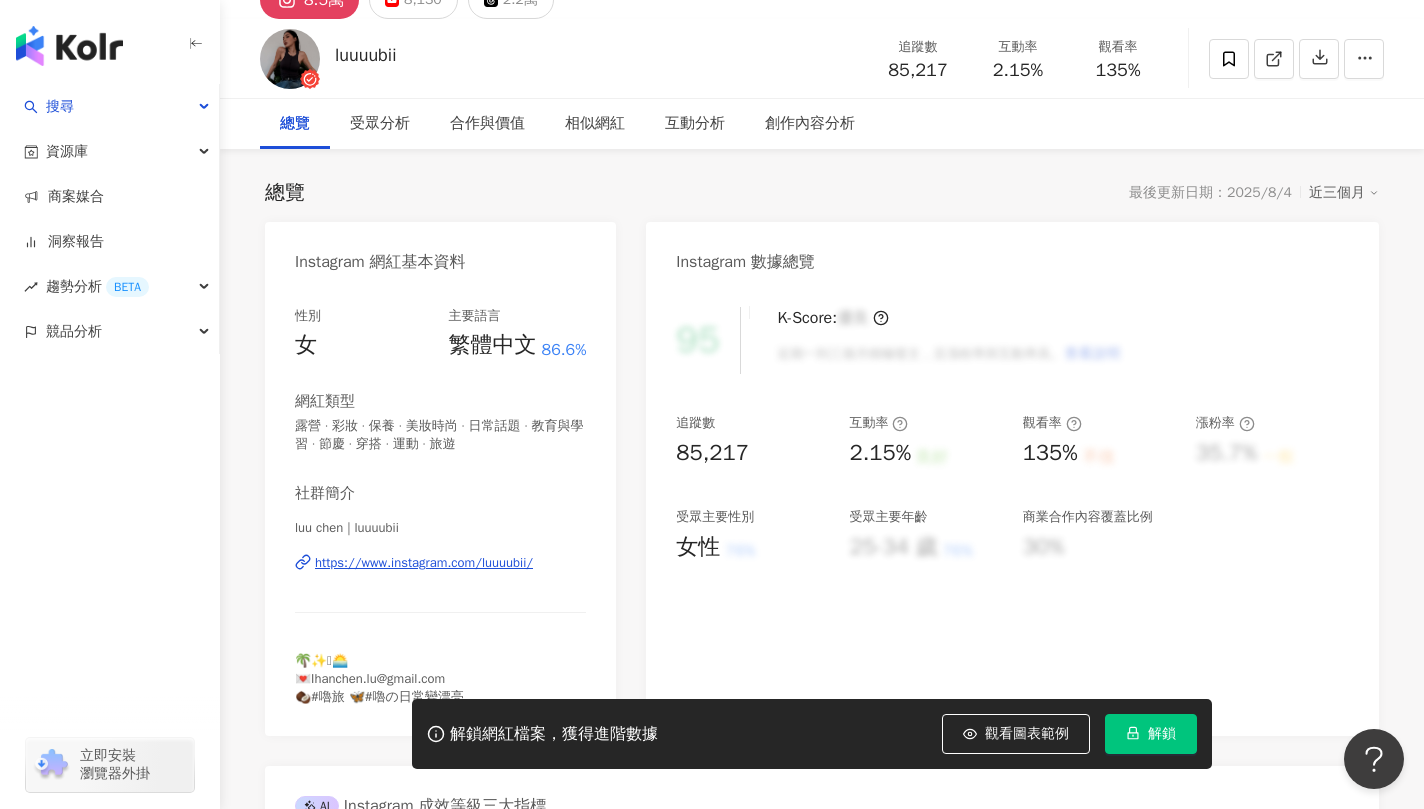 scroll, scrollTop: 1708, scrollLeft: 0, axis: vertical 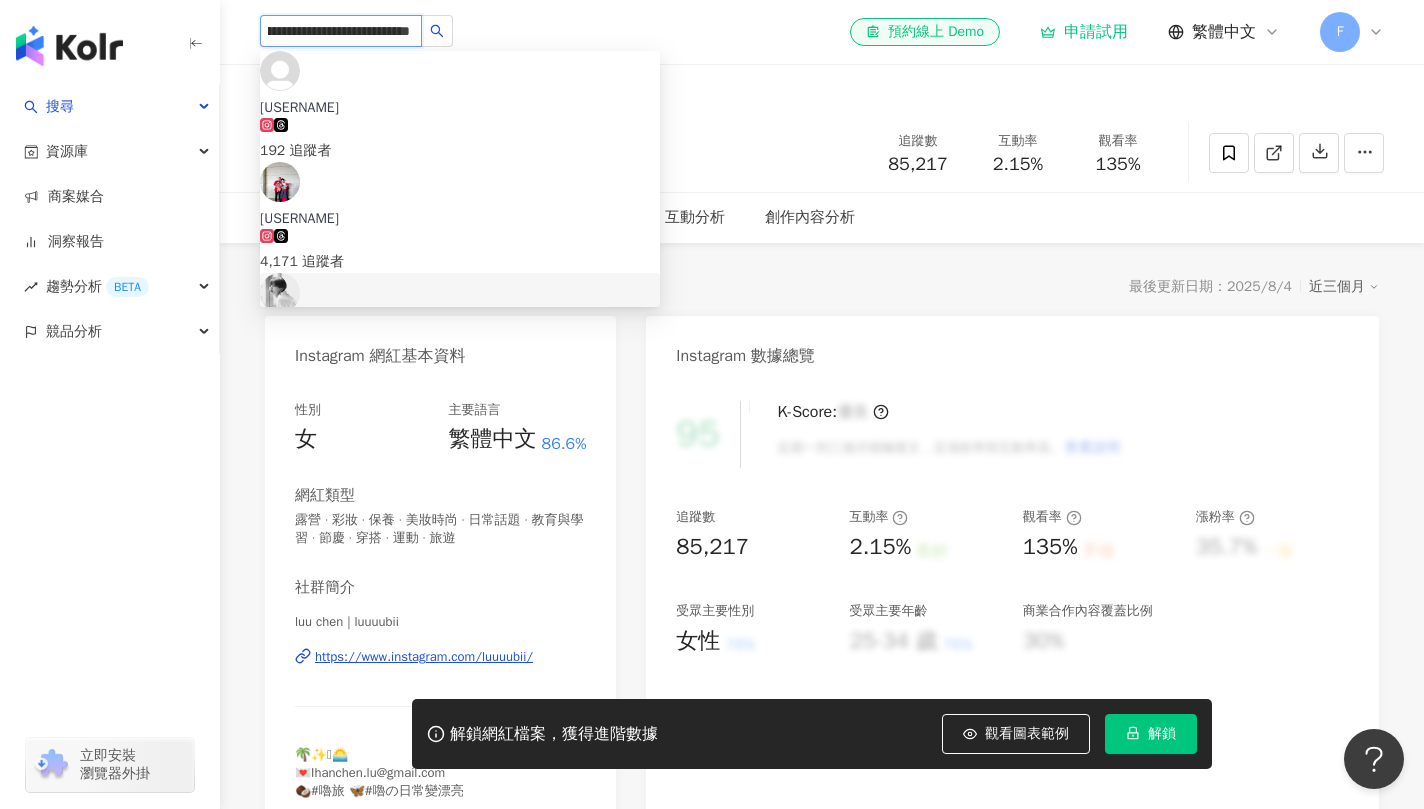 click on "維珊" at bounding box center (460, 339) 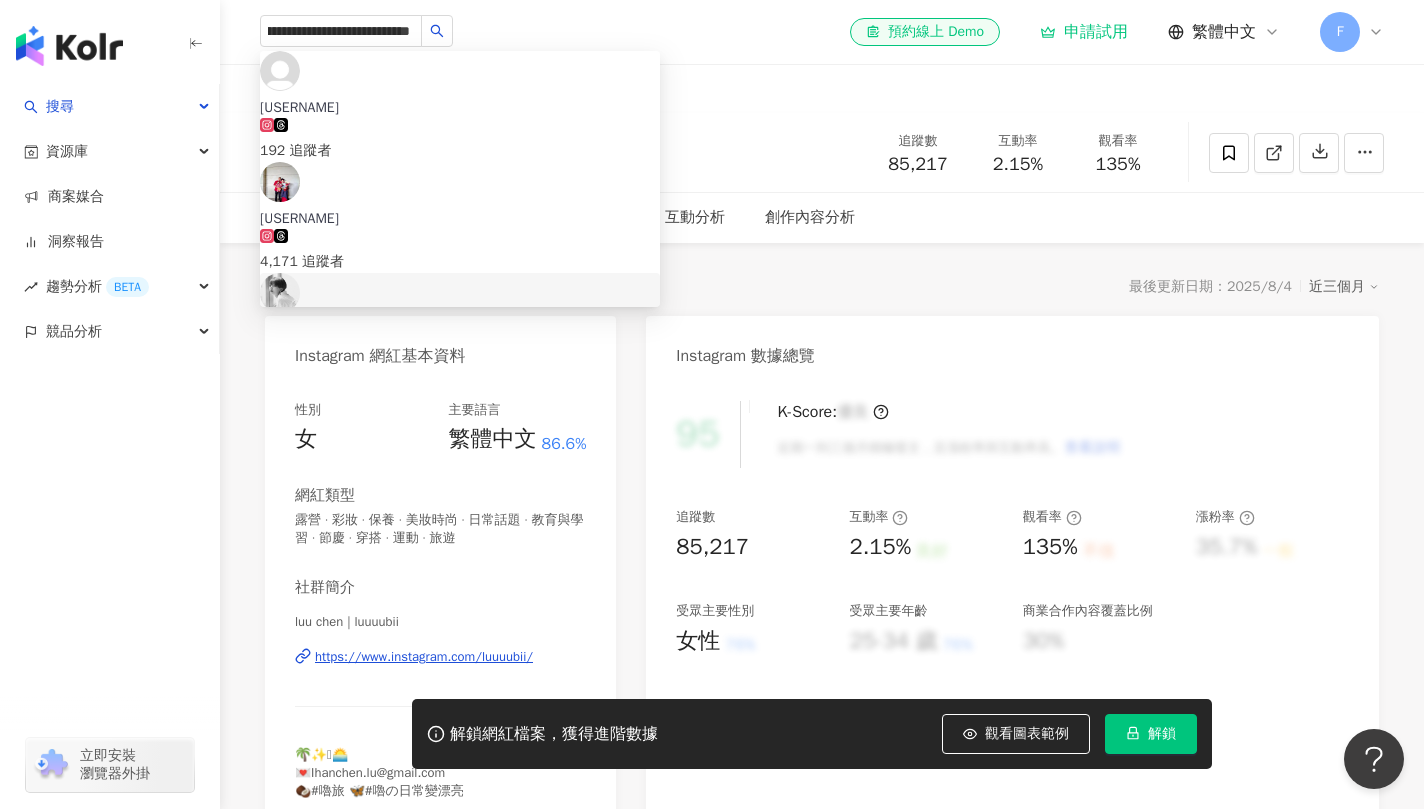 type 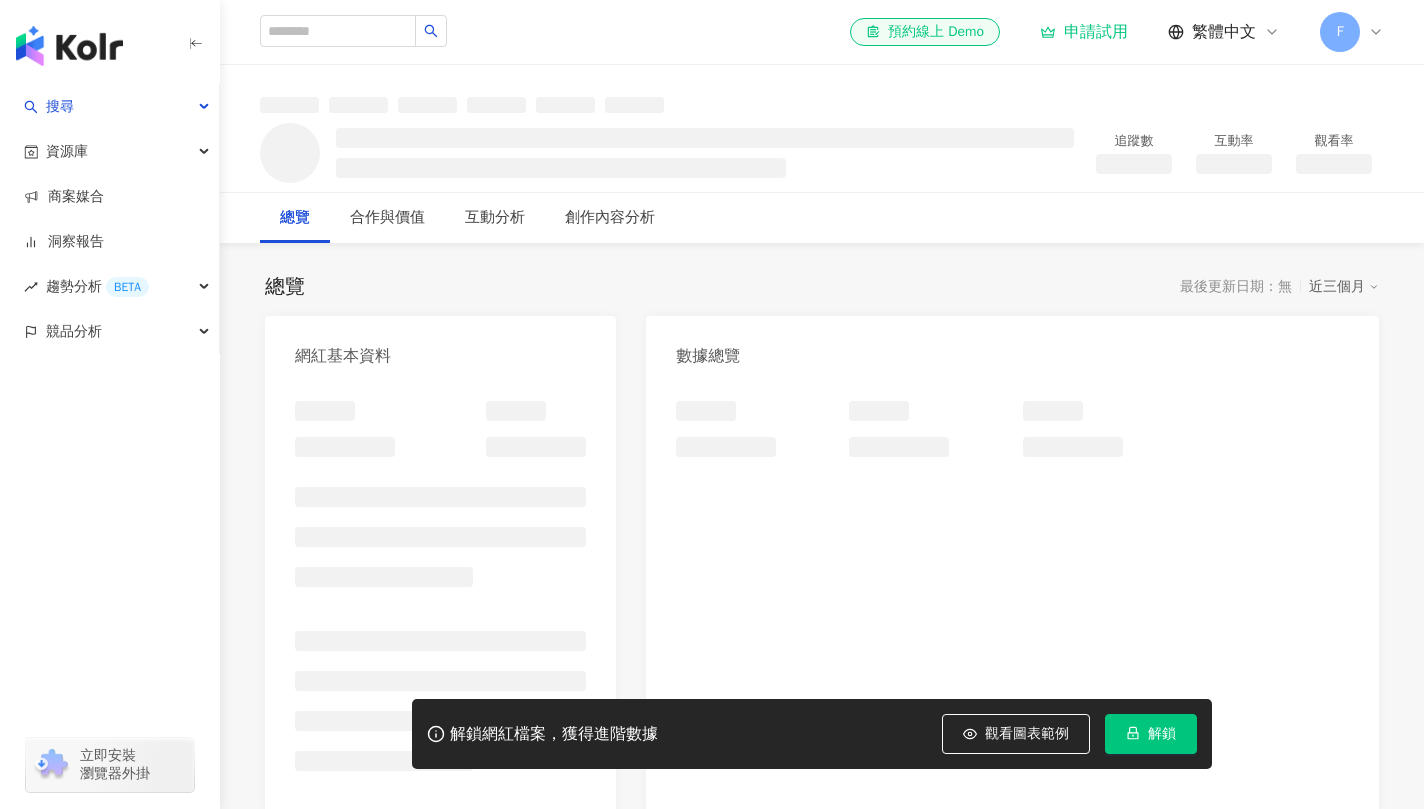 scroll, scrollTop: 0, scrollLeft: 0, axis: both 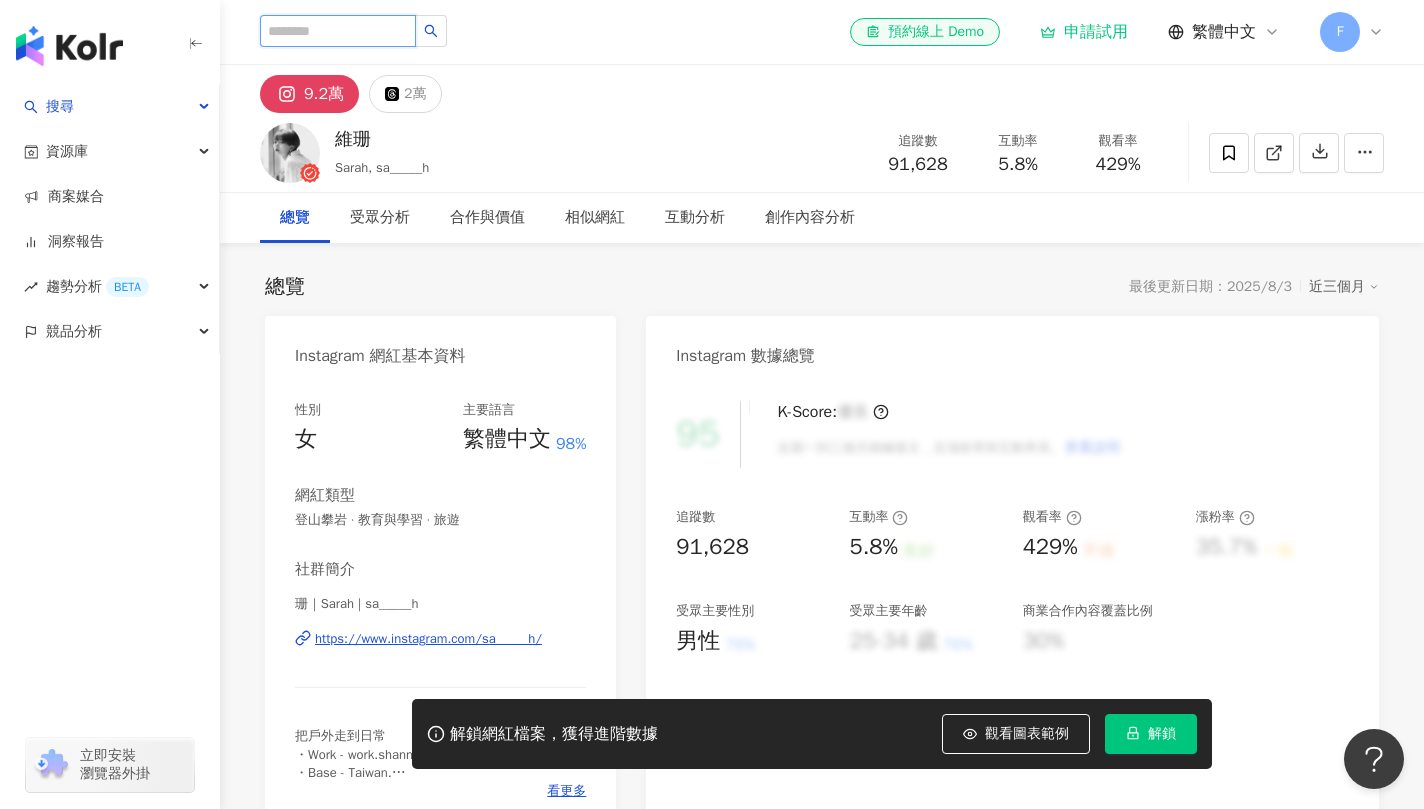 click at bounding box center (338, 31) 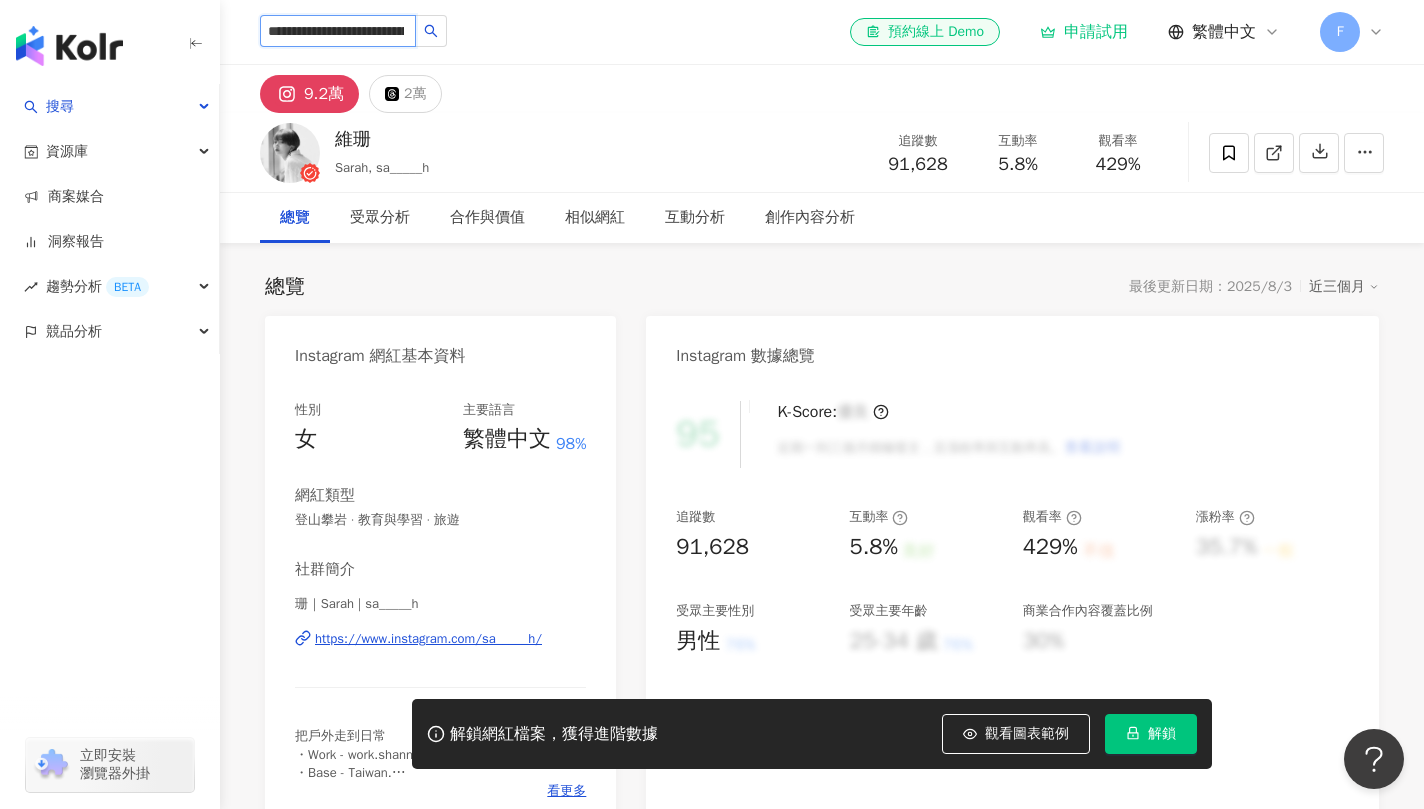 scroll, scrollTop: 0, scrollLeft: 621, axis: horizontal 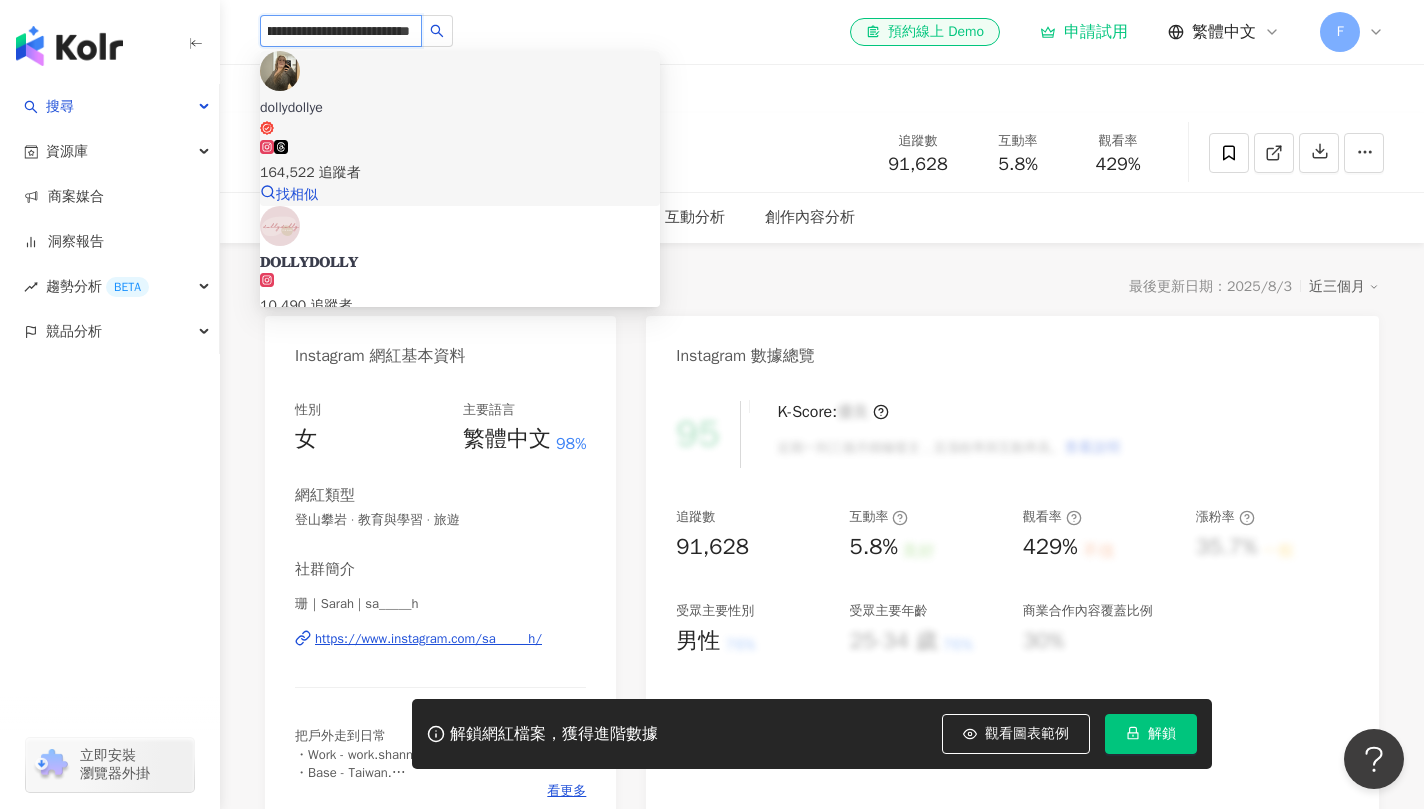 click on "164,522   追蹤者" at bounding box center (460, 162) 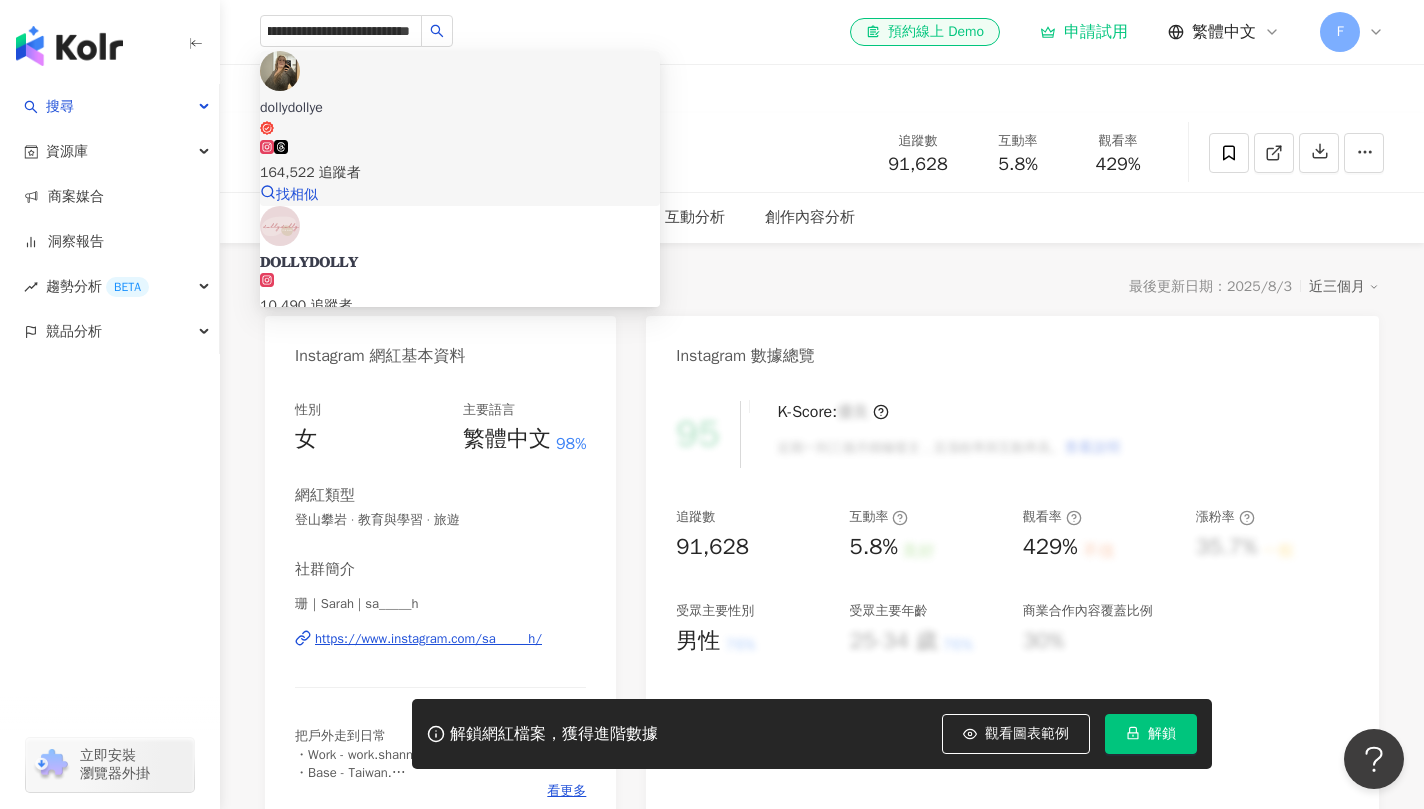 type 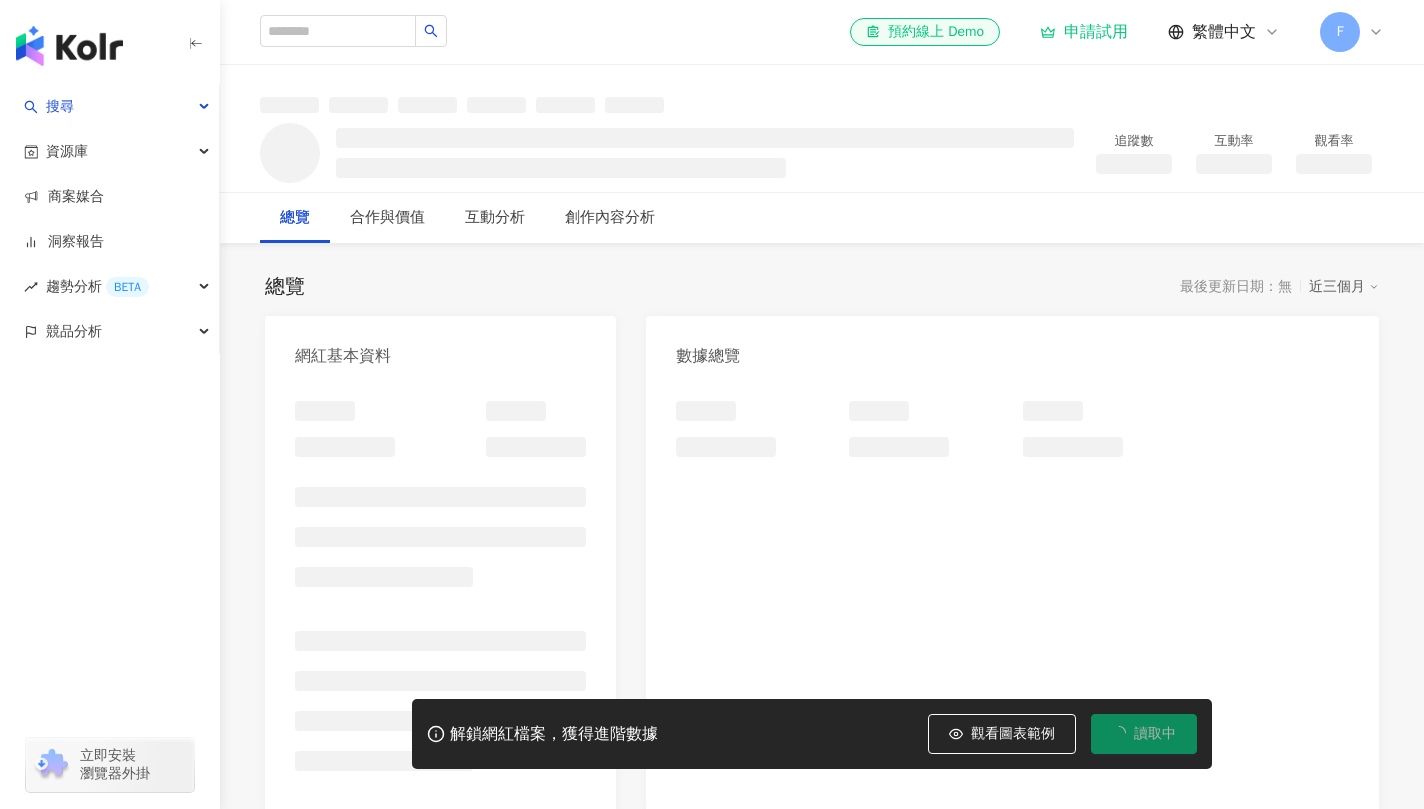 scroll, scrollTop: 0, scrollLeft: 0, axis: both 